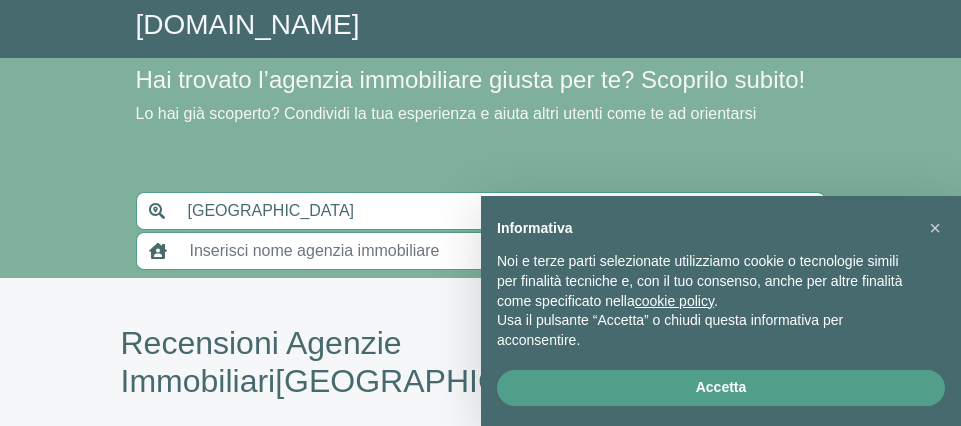 scroll, scrollTop: 0, scrollLeft: 0, axis: both 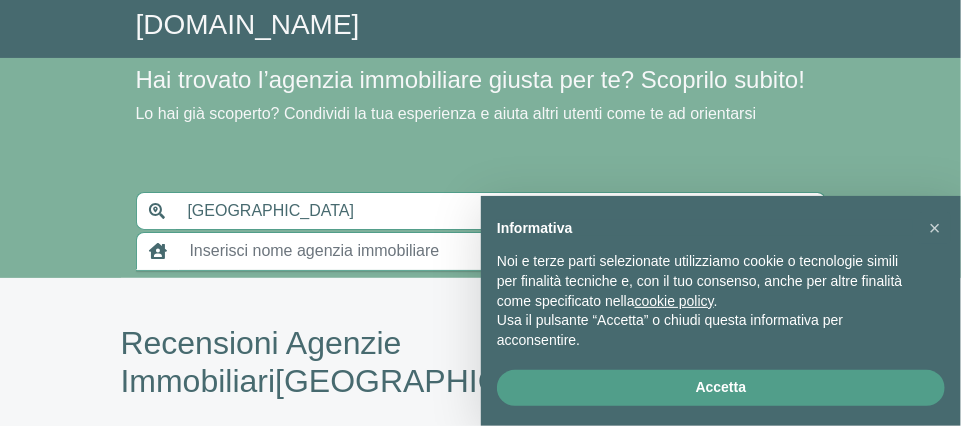 click at bounding box center [502, 251] 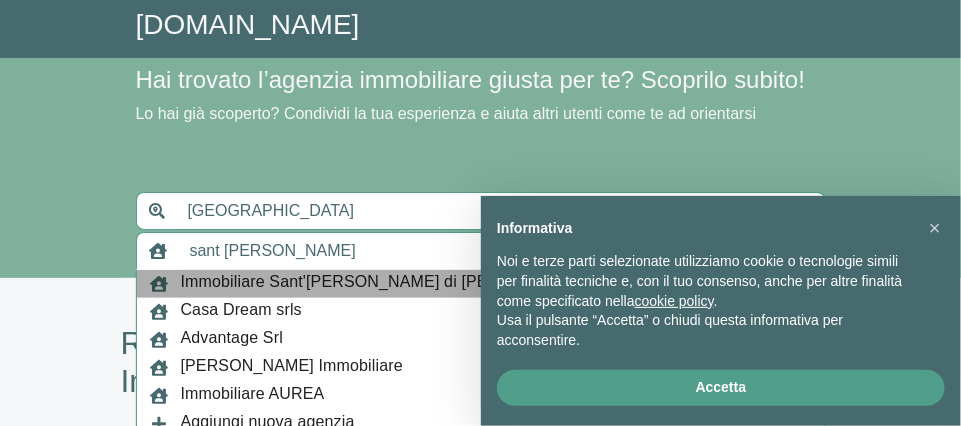 click on "Immobiliare Sant'[PERSON_NAME] di [PERSON_NAME]" at bounding box center [388, 284] 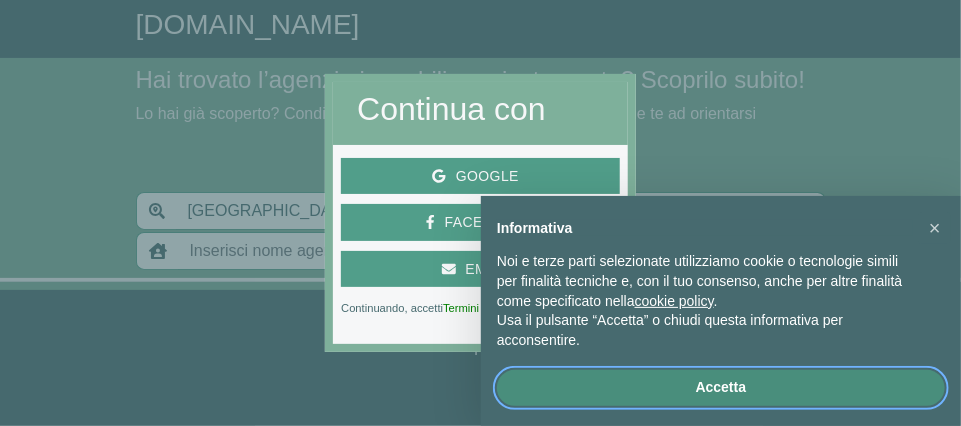 click on "Accetta" at bounding box center (721, 388) 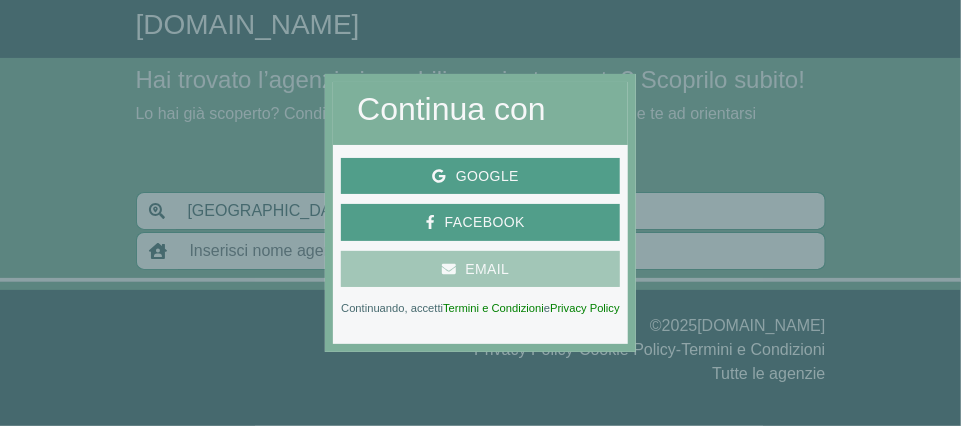 click on "Email" at bounding box center [480, 269] 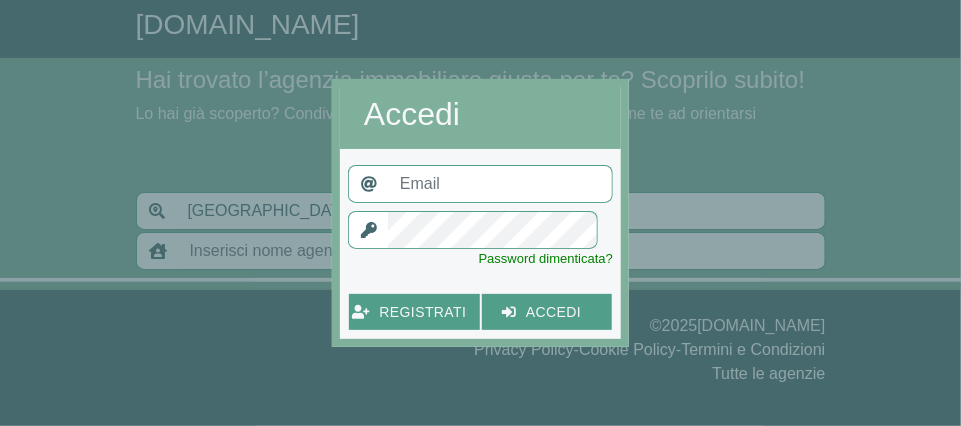 click at bounding box center [500, 184] 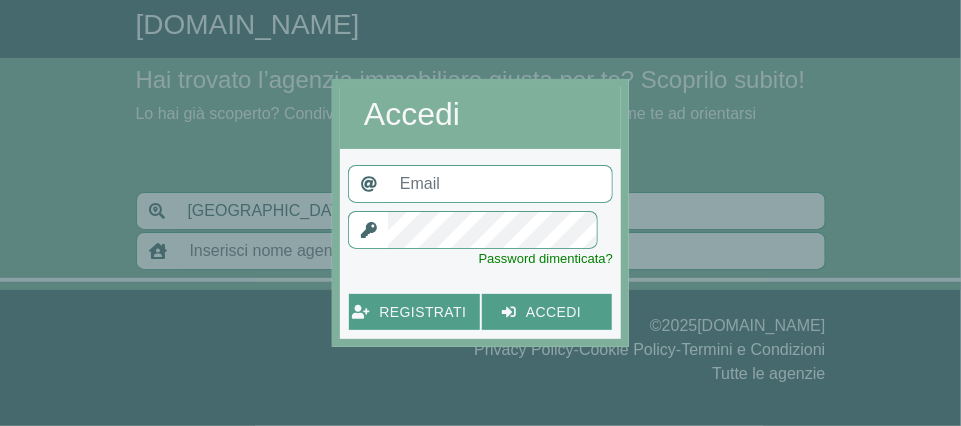 click at bounding box center [166, 213] 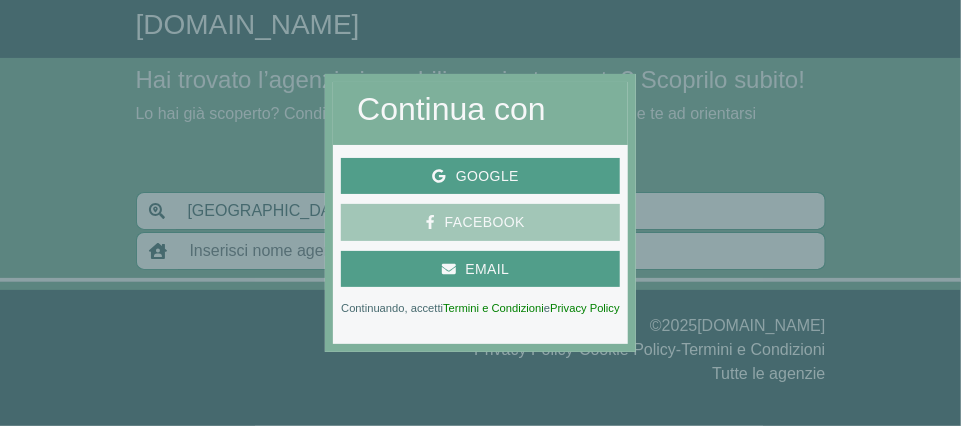 click on "Facebook" at bounding box center (485, 222) 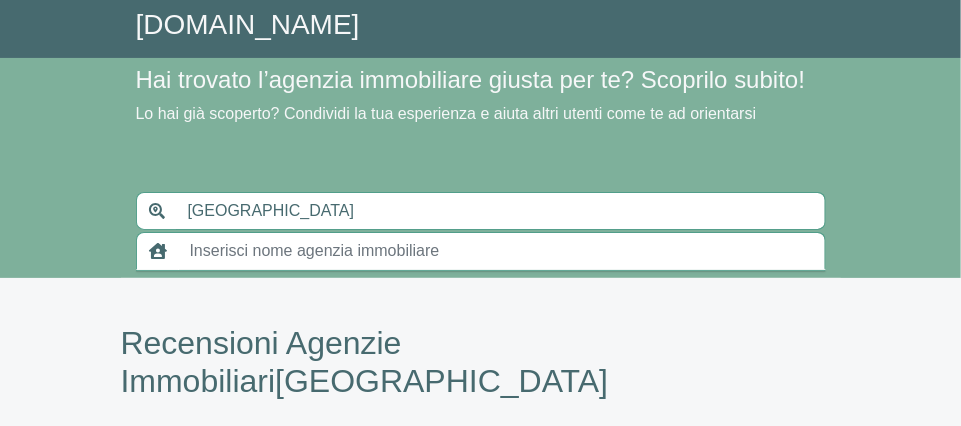 click at bounding box center [502, 251] 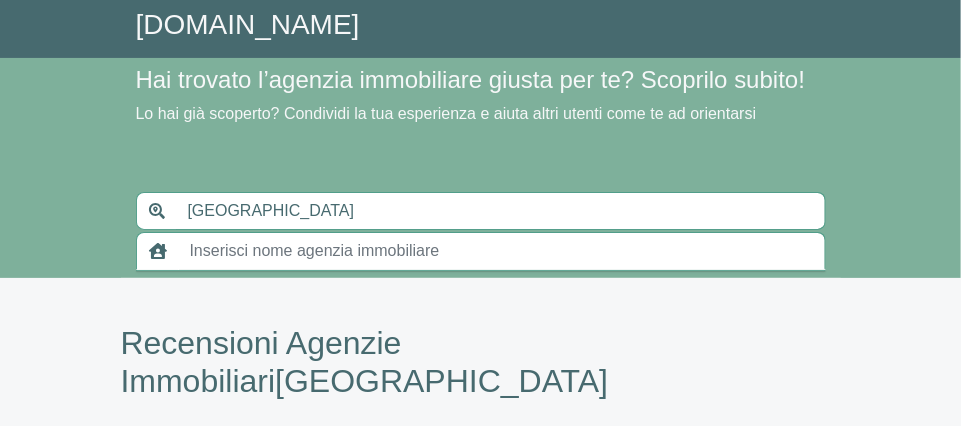 click at bounding box center (502, 251) 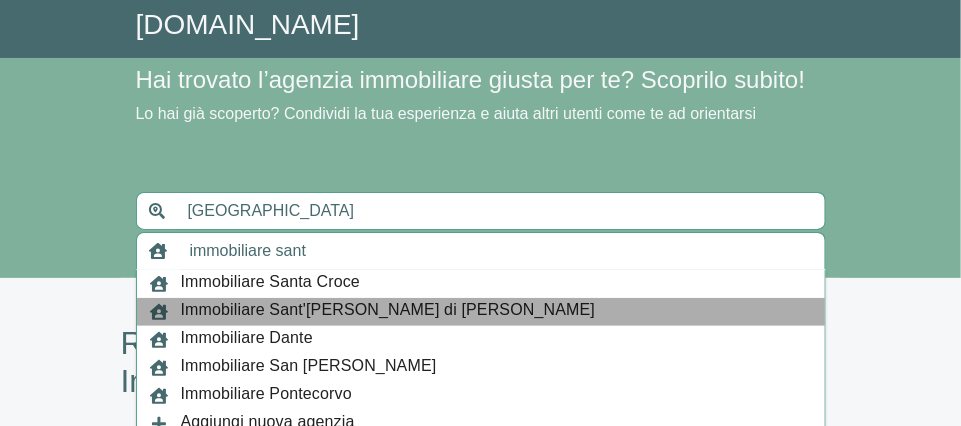 click on "Immobiliare Sant'[PERSON_NAME] di [PERSON_NAME]" at bounding box center (388, 312) 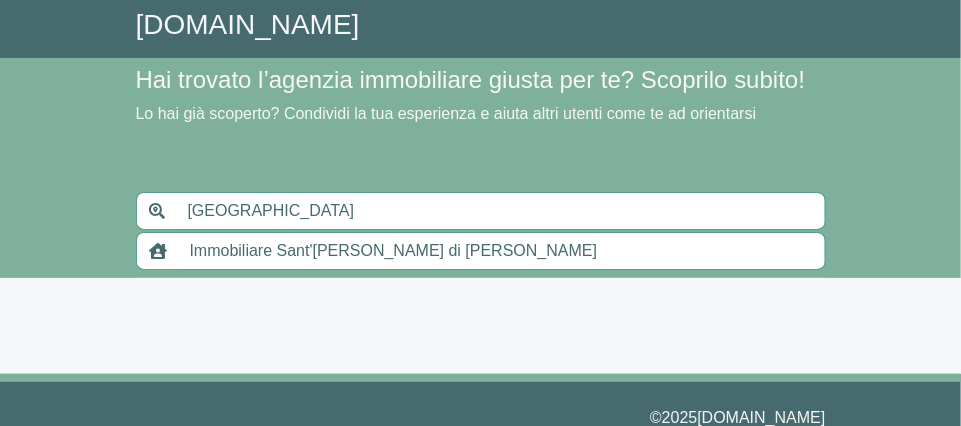 type 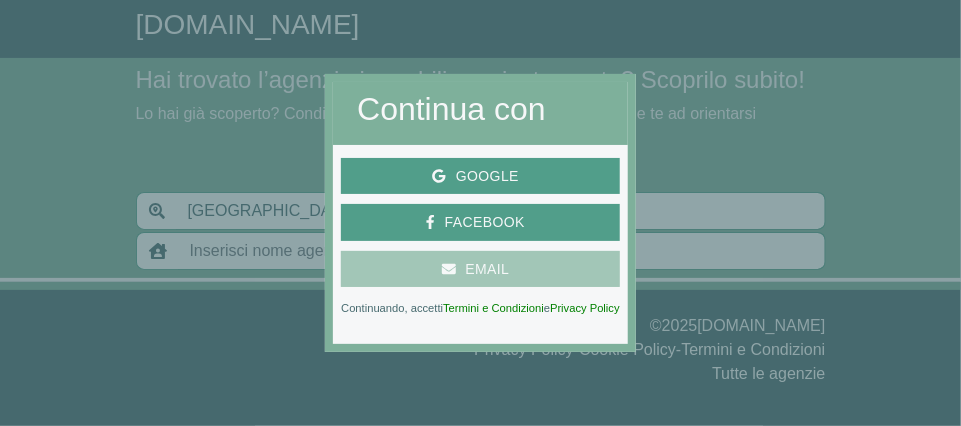 click on "Email" at bounding box center (488, 269) 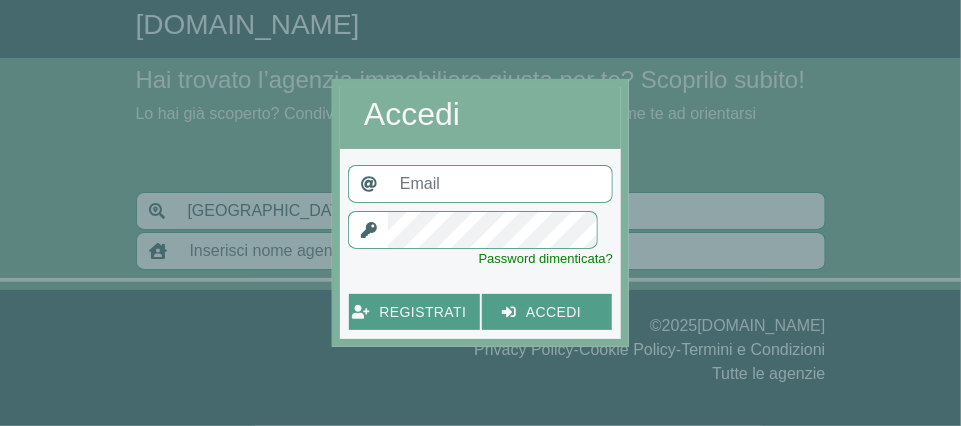 click at bounding box center [500, 184] 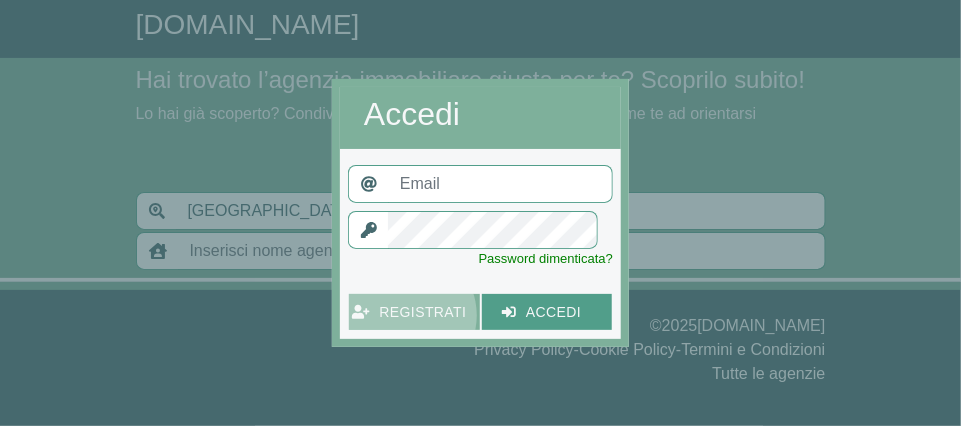 click on "registrati" at bounding box center [423, 312] 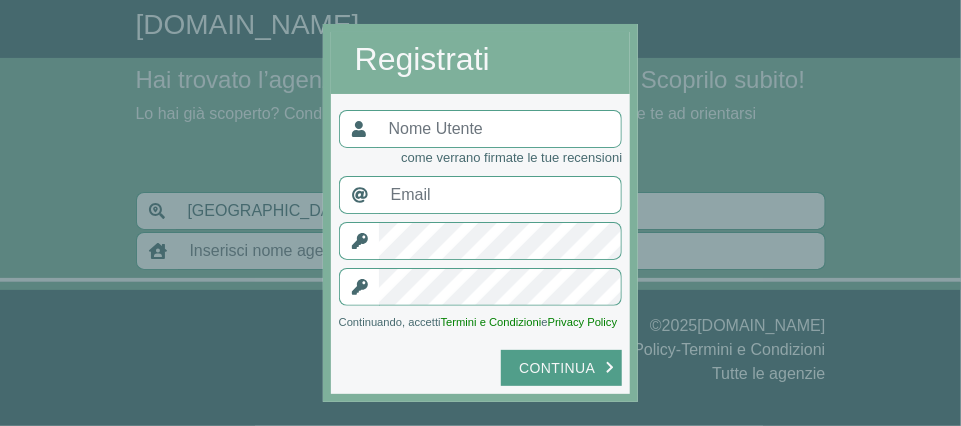 click at bounding box center [501, 195] 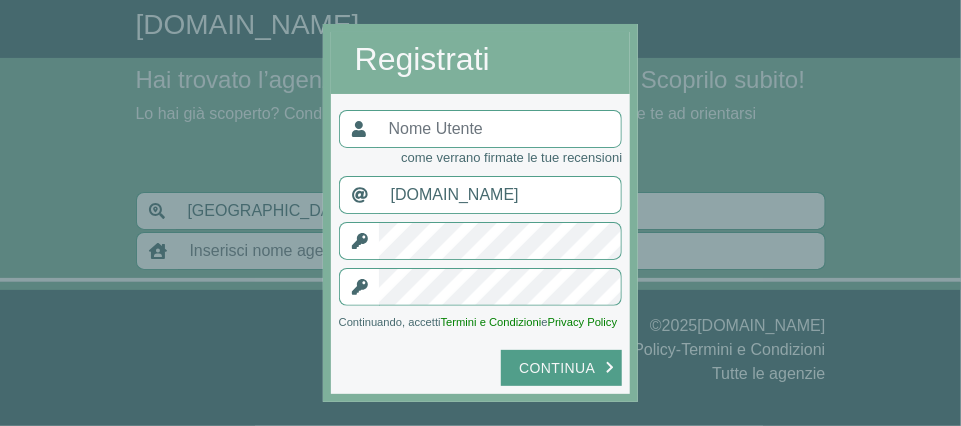 type on "[DOMAIN_NAME]" 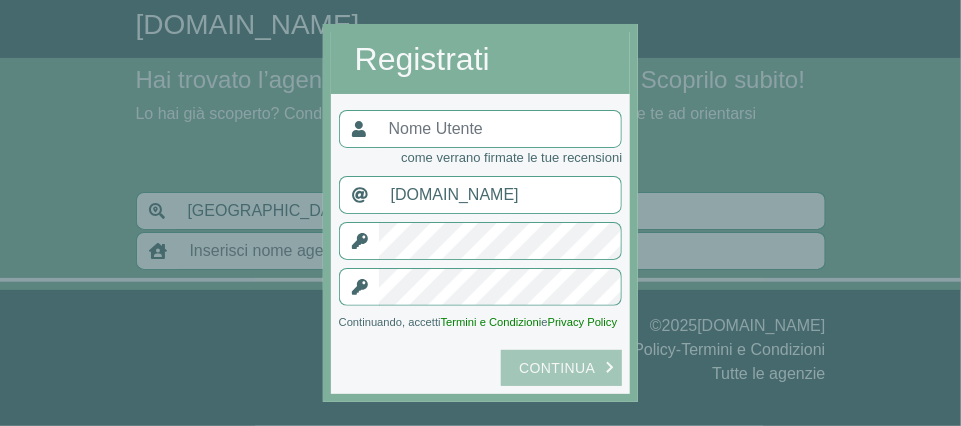 click on "Continua" 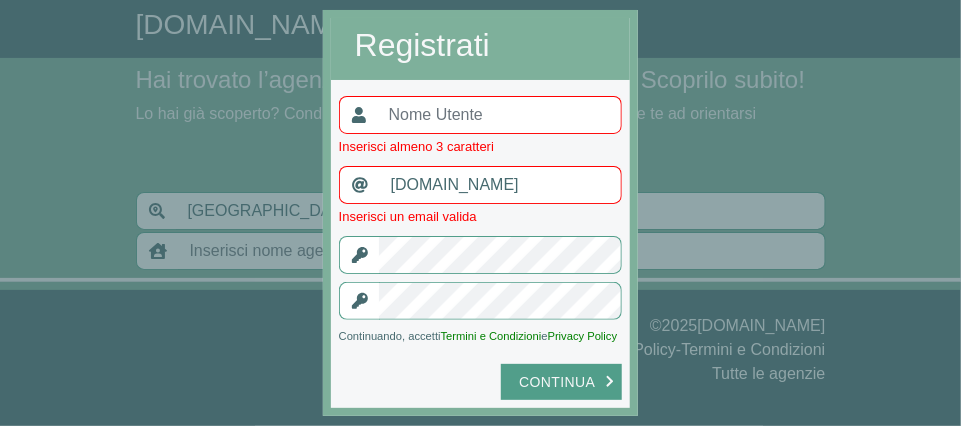 click at bounding box center [500, 115] 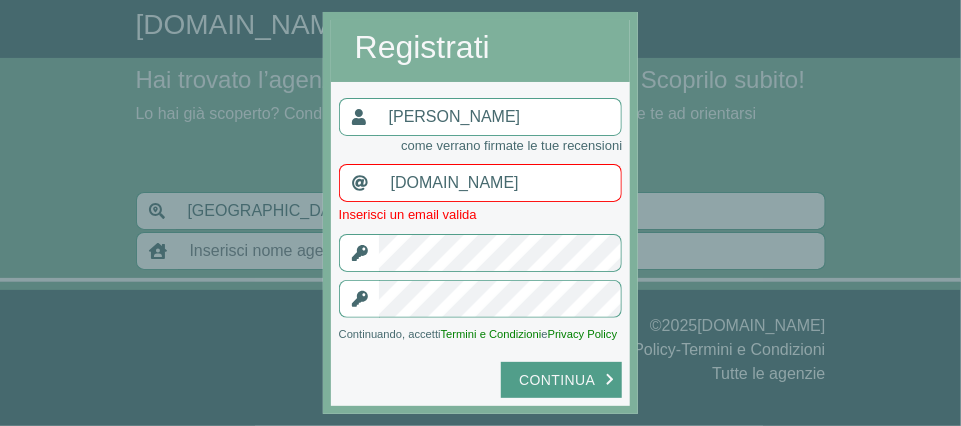type on "[PERSON_NAME]" 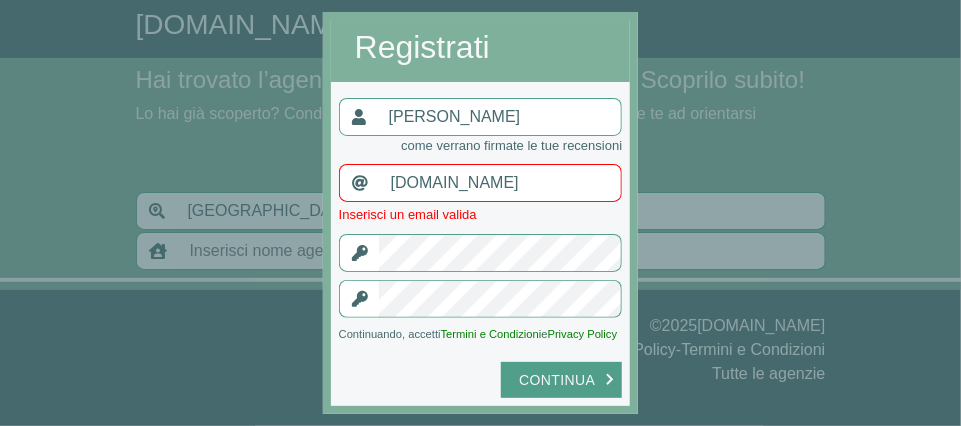 click on "[DOMAIN_NAME]" at bounding box center [501, 183] 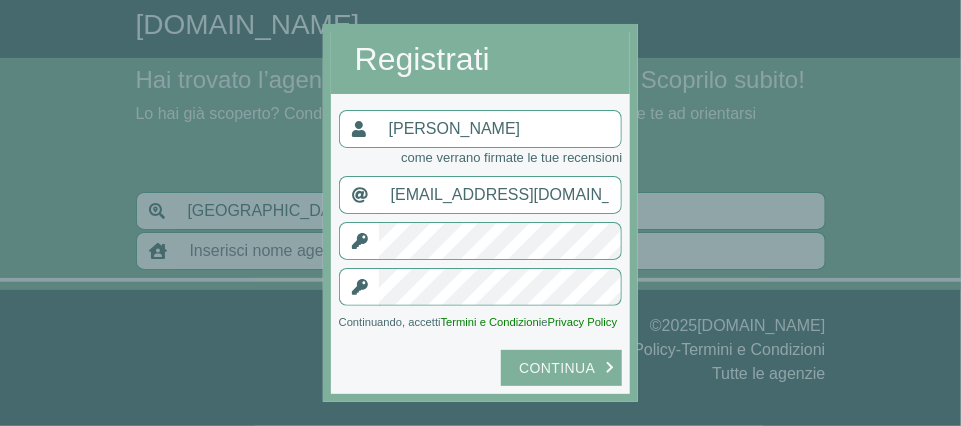 type on "[EMAIL_ADDRESS][DOMAIN_NAME]" 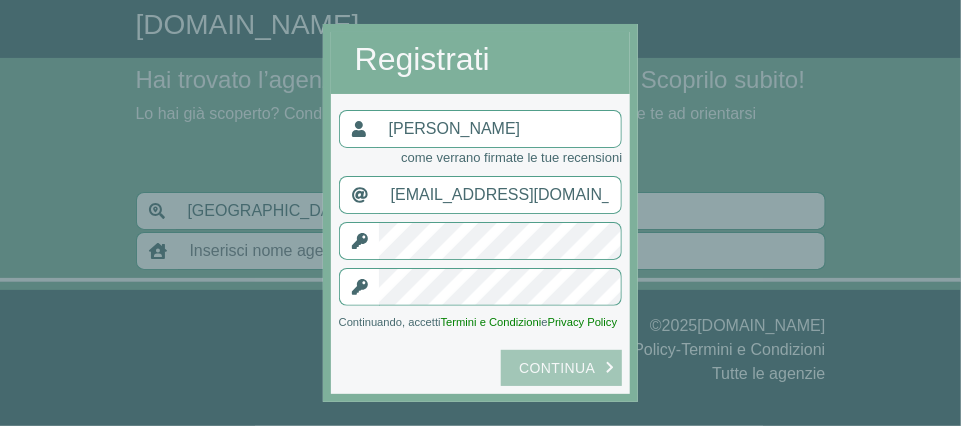 click on "Continua" 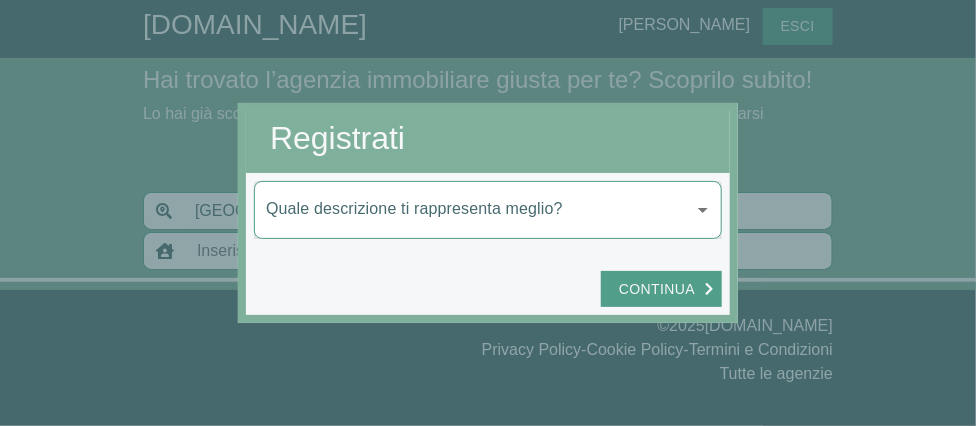 click on "[DOMAIN_NAME] [PERSON_NAME] Hai trovato l’agenzia immobiliare giusta per te? Scoprilo subito! Lo hai già scoperto? Condividi la tua esperienza e aiuta altri utenti come te ad orientarsi Padova [GEOGRAPHIC_DATA]  ( Provincia ) [GEOGRAPHIC_DATA]  ( PD ) Noventa Padovana  ( PD ) Villafranca Padovana  ( PD ) Maserà di [GEOGRAPHIC_DATA]  ( PD ) Registrati [PERSON_NAME] come verrano firmate le tue recensioni Quale descrizione ti rappresenta meglio? ​ Con quante agenzie sei entrato in contatto? ​ Continua ©  2025  [DOMAIN_NAME] |  Privacy Policy  -  Cookie Policy  -  Termini e Condizioni  |  Tutte le agenzie ©  2025  [DOMAIN_NAME]  Privacy Policy  -  Cookie Policy  -  Termini e Condizioni    Tutte le agenzie" at bounding box center (488, 213) 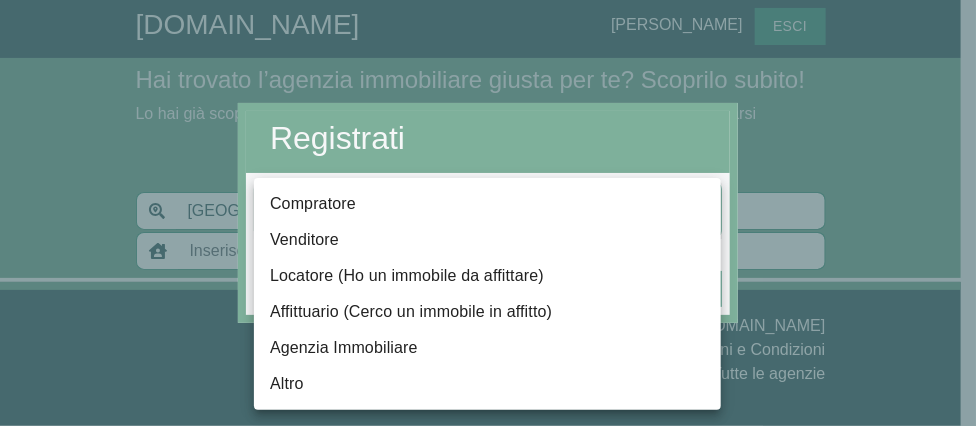 click on "Locatore (Ho un immobile da affittare)" at bounding box center [487, 276] 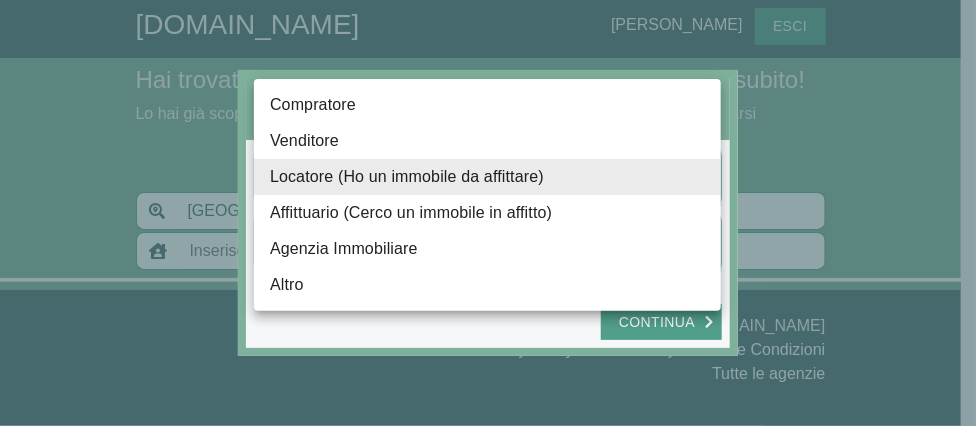 click on "[DOMAIN_NAME] [PERSON_NAME] Hai trovato l’agenzia immobiliare giusta per te? Scoprilo subito! Lo hai già scoperto? Condividi la tua esperienza e aiuta altri utenti come te ad orientarsi Padova [GEOGRAPHIC_DATA]  ( Provincia ) [GEOGRAPHIC_DATA]  ( PD ) Noventa Padovana  ( PD ) Villafranca Padovana  ( PD ) Maserà di [GEOGRAPHIC_DATA]  ( PD ) Registrati [PERSON_NAME] come verrano firmate le tue recensioni Quale descrizione ti rappresenta meglio? Locatore (Ho un immobile da affittare) locatore Con quante agenzie sei entrato in contatto? ​ Continua ©  2025  [DOMAIN_NAME] |  Privacy Policy  -  Cookie Policy  -  Termini e Condizioni  |  Tutte le agenzie ©  2025  [DOMAIN_NAME]  Privacy Policy  -  Cookie Policy  -  Termini e Condizioni    Tutte le agenzie Compratore Venditore Locatore (Ho un immobile da affittare) Affittuario (Cerco un immobile in affitto) Agenzia Immobiliare Altro" at bounding box center [488, 213] 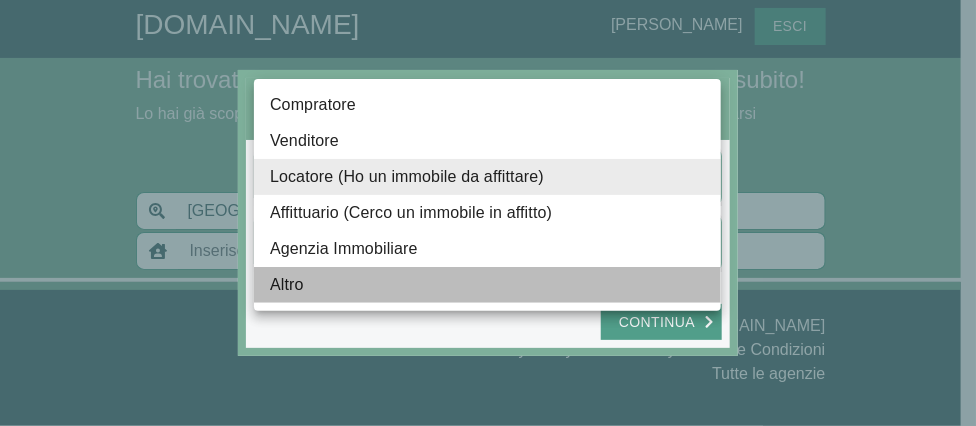 click on "Altro" at bounding box center [487, 285] 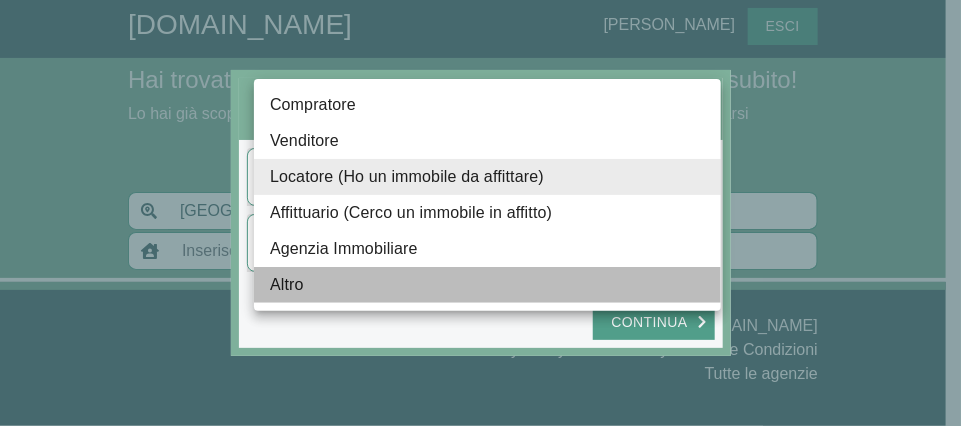 type on "altro" 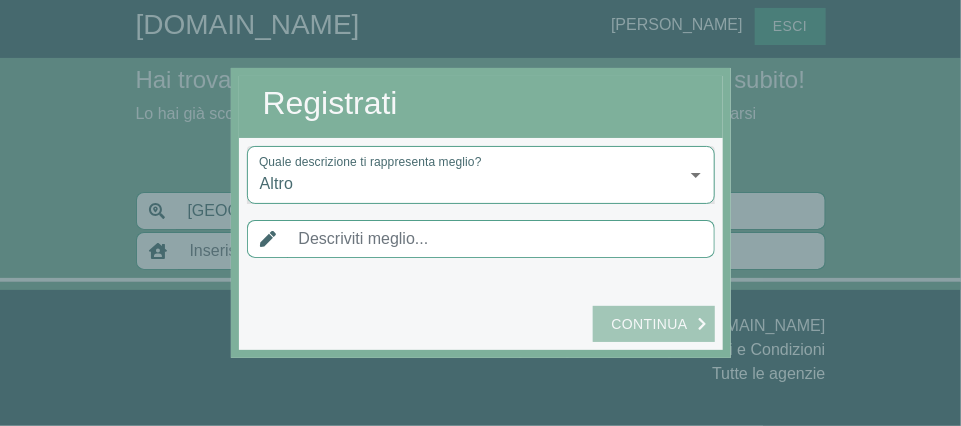 click on "Continua" 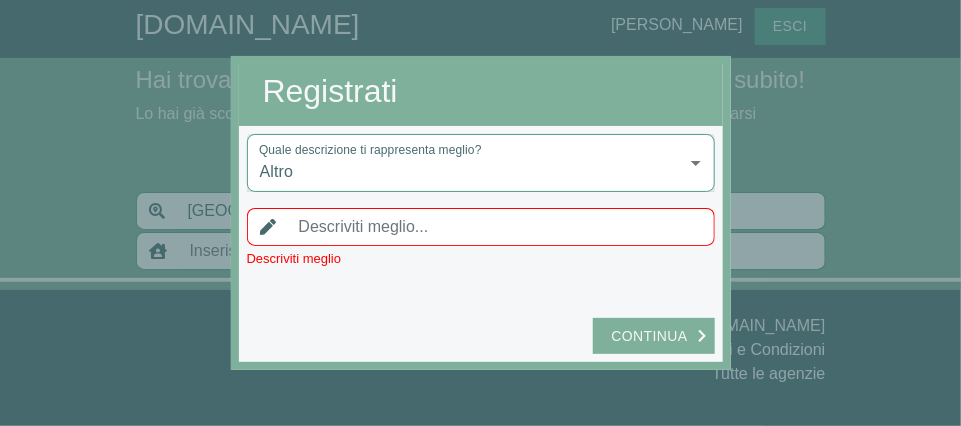 type on "Immobiliare Sant'[PERSON_NAME] di [PERSON_NAME]" 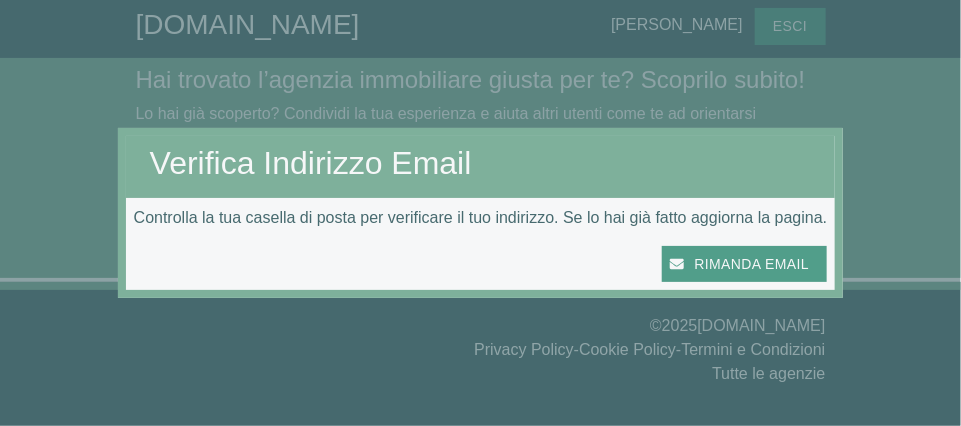 scroll, scrollTop: 24, scrollLeft: 0, axis: vertical 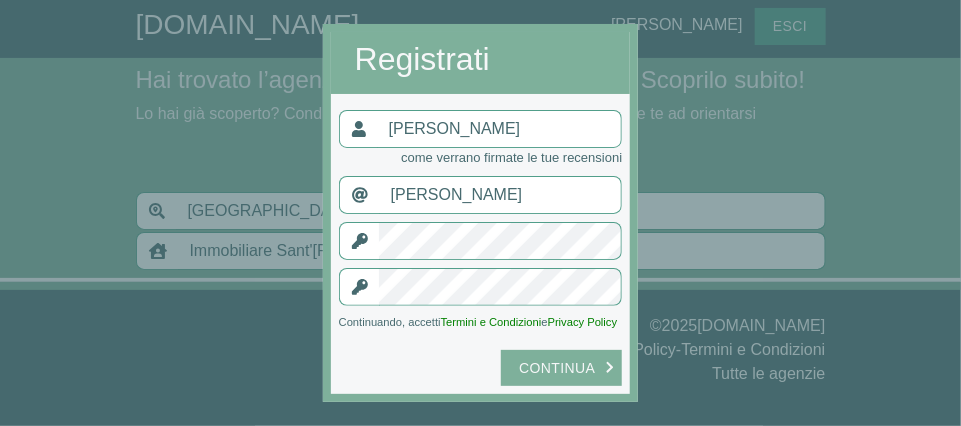 click on "Continua" 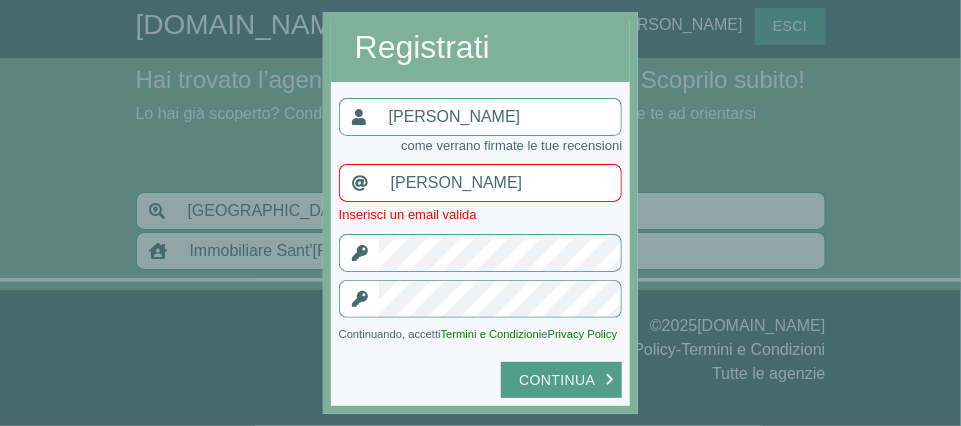 click on "[PERSON_NAME]" at bounding box center (501, 183) 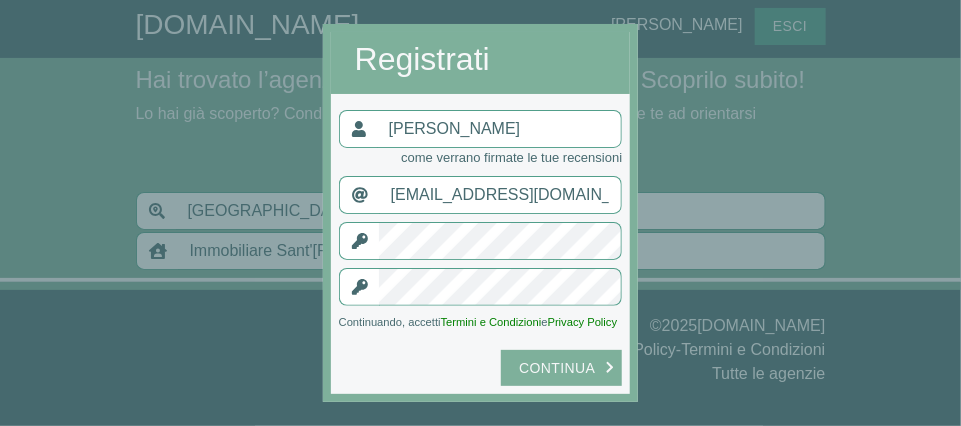 type on "[EMAIL_ADDRESS][DOMAIN_NAME]" 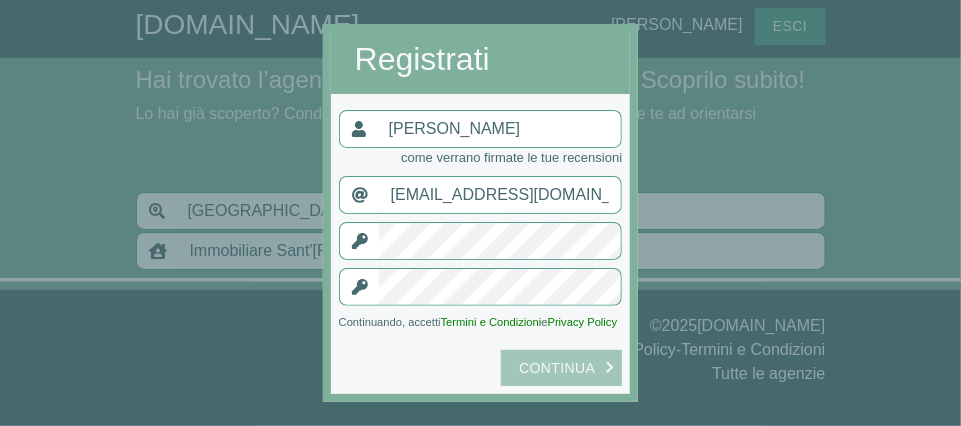 click on "Continua" 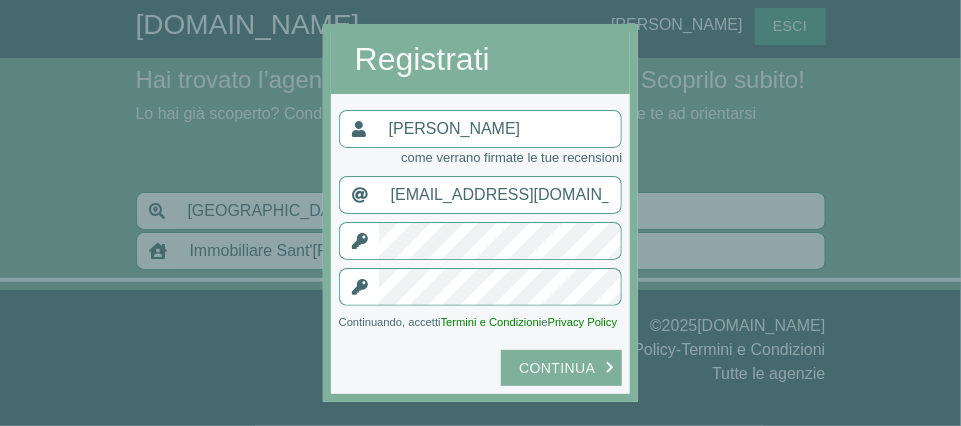 click on "Continua" 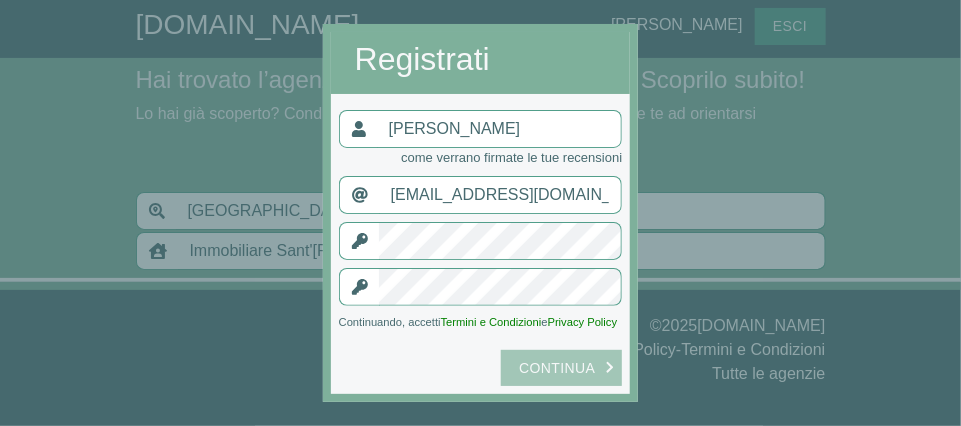 click on "Continua" 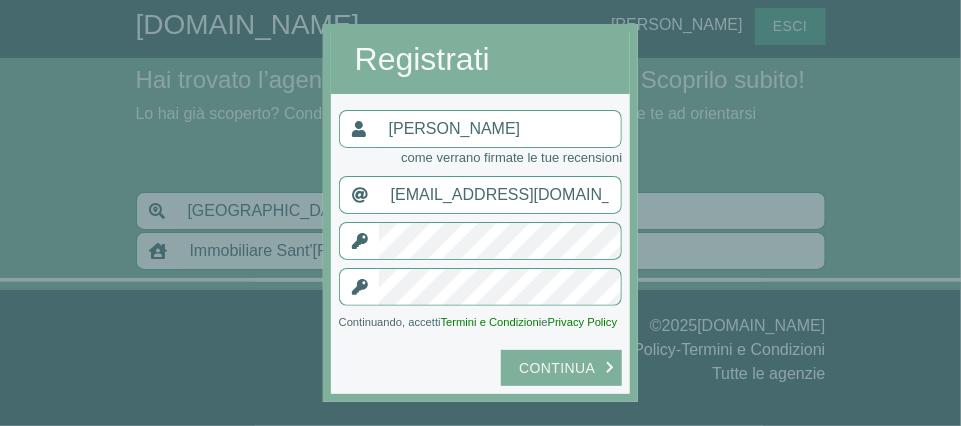 click on "Continua" 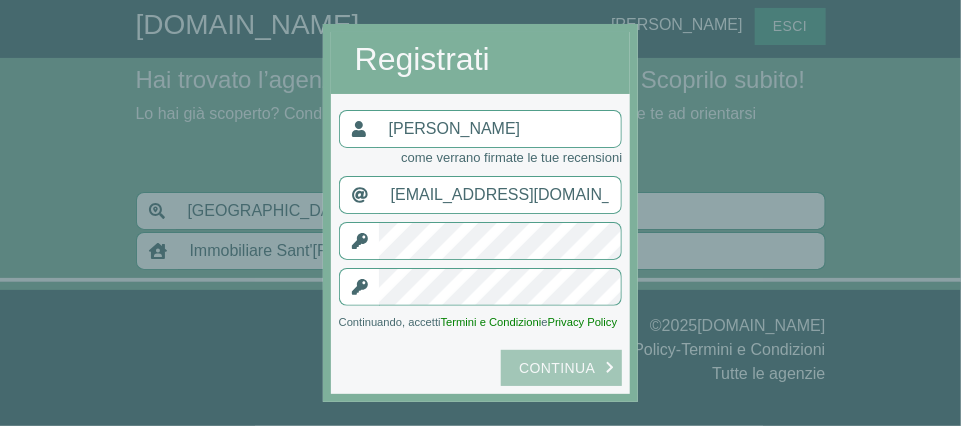 click on "Continua" 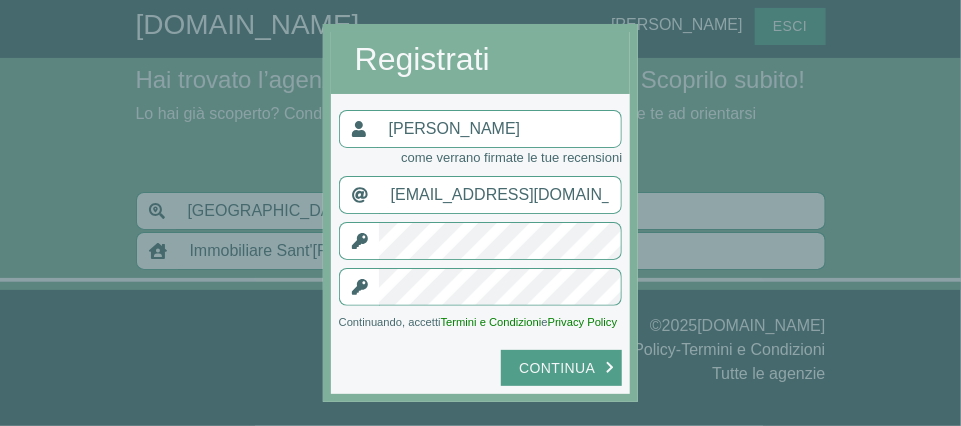 scroll, scrollTop: 24, scrollLeft: 0, axis: vertical 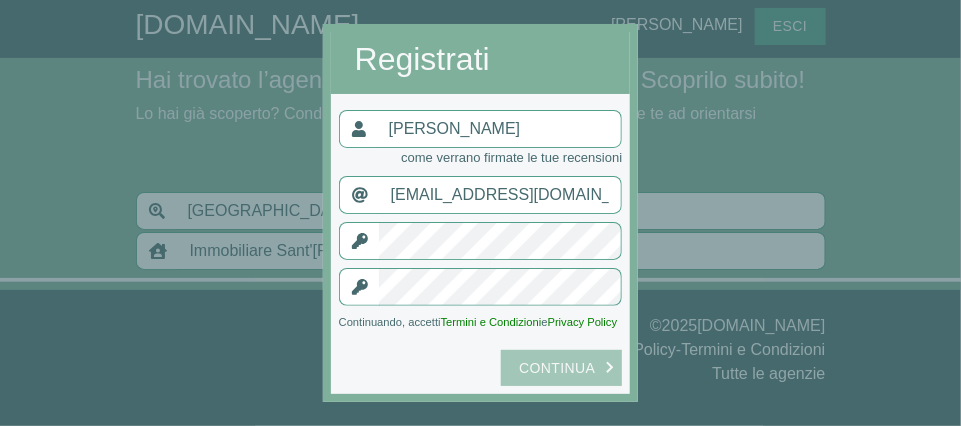 click on "Continua" 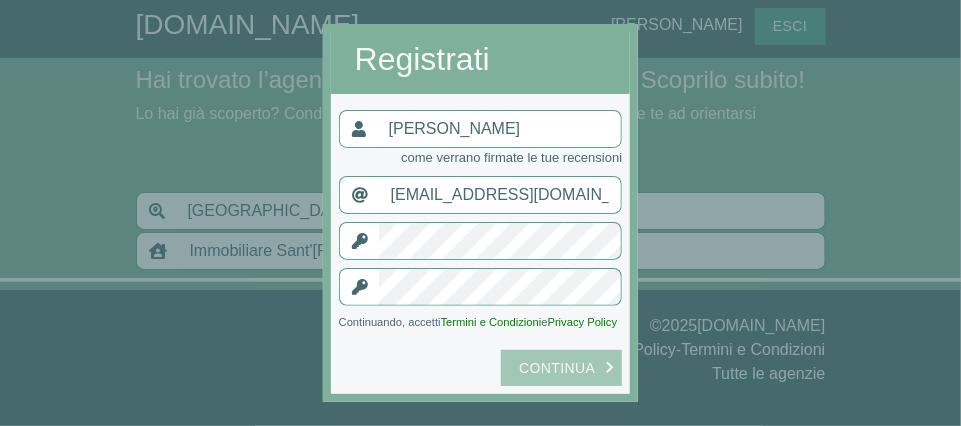 click on "Continua" 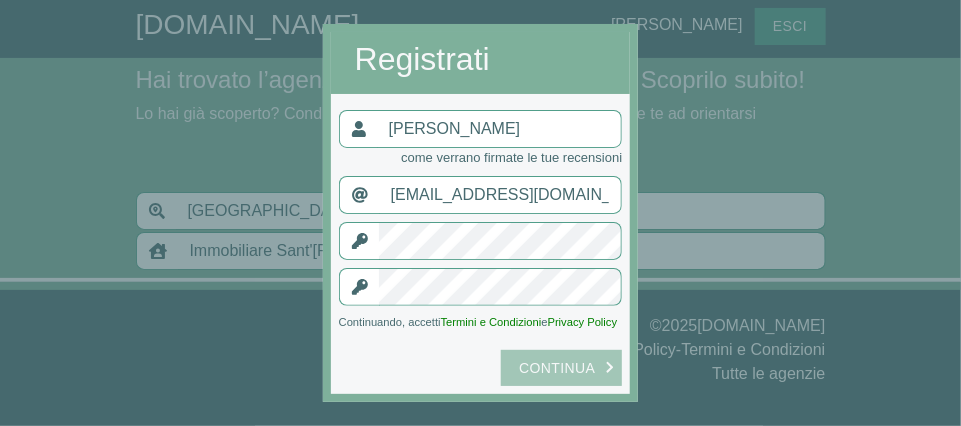 click on "Continua" 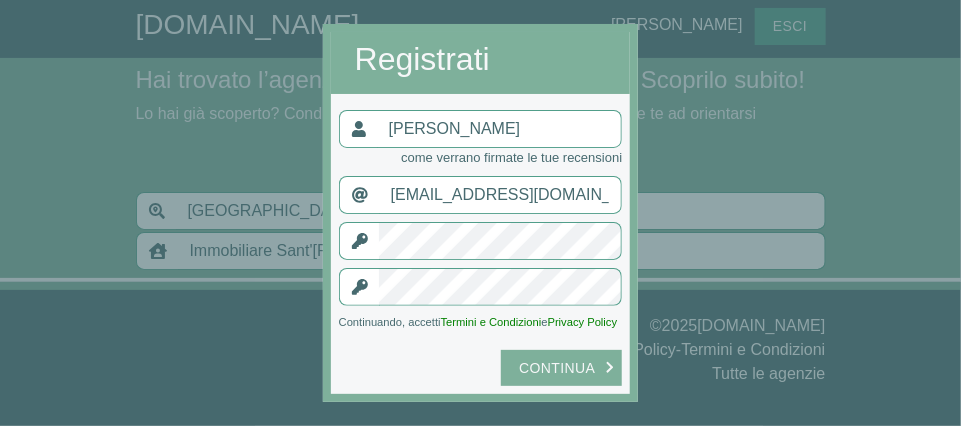 click on "Continua" 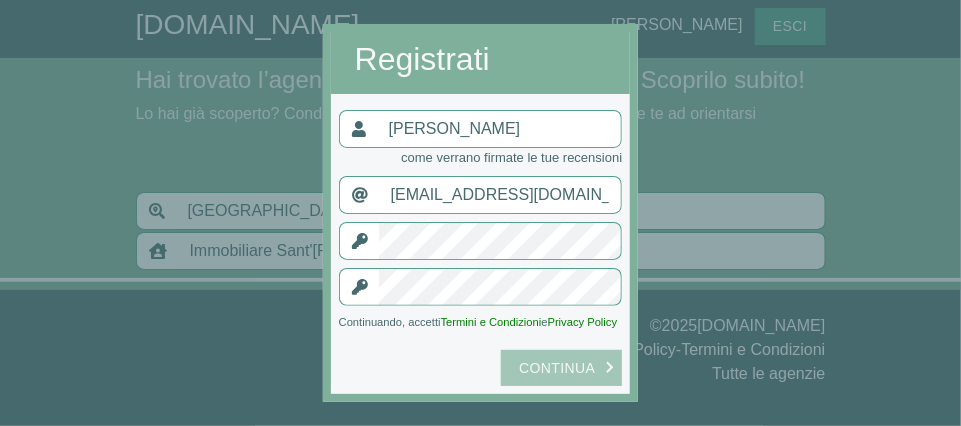 click on "Continua" 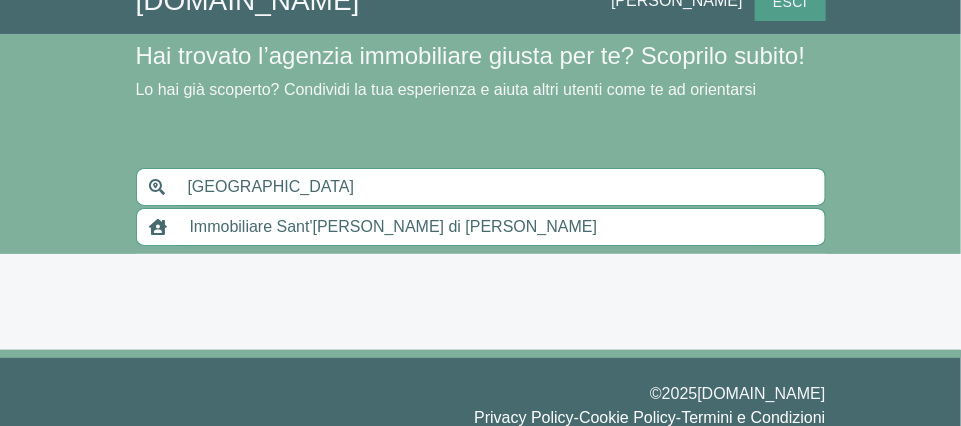 scroll, scrollTop: 0, scrollLeft: 0, axis: both 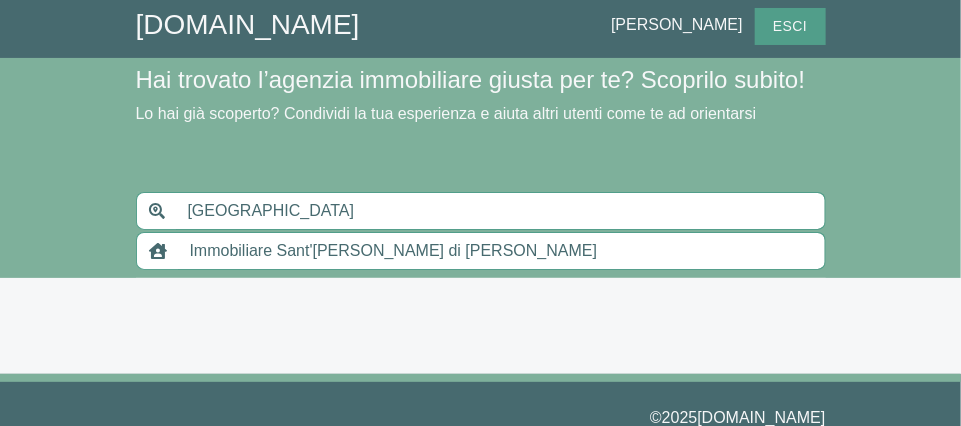 type 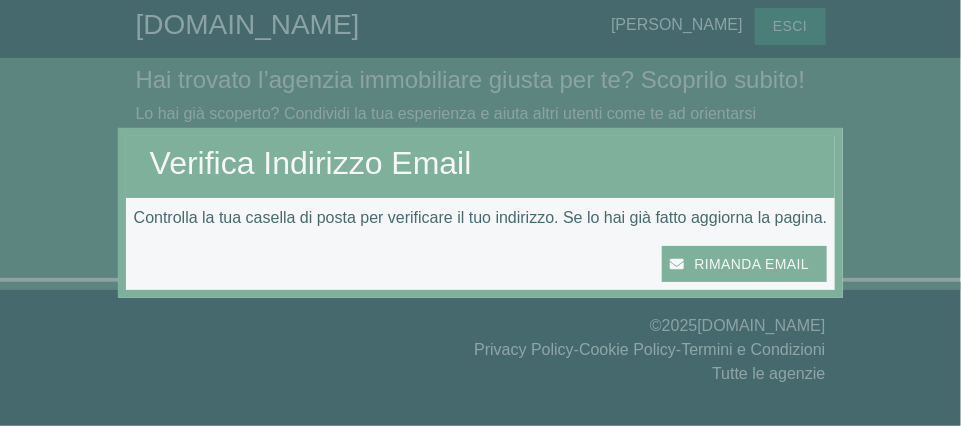 click on "Rimanda email" at bounding box center [751, 264] 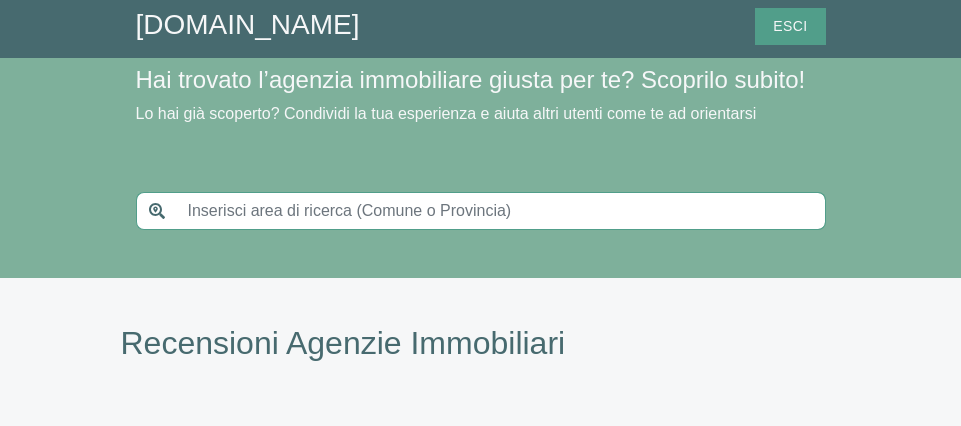 scroll, scrollTop: 0, scrollLeft: 0, axis: both 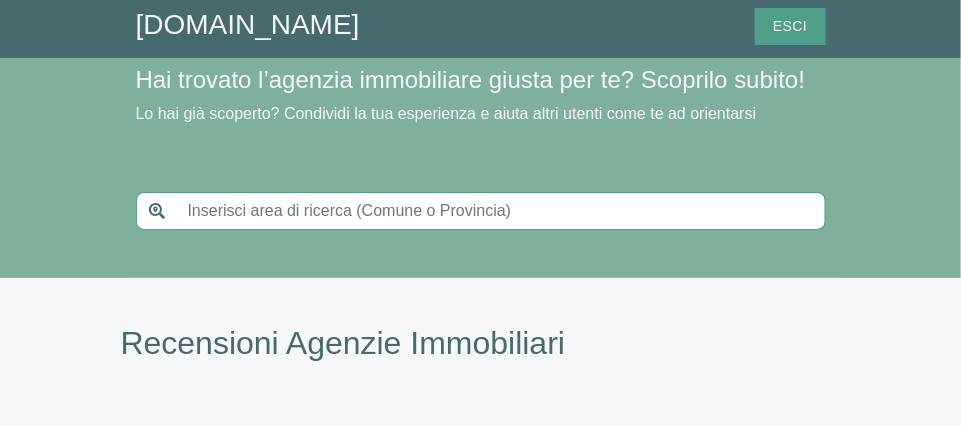 type on "[GEOGRAPHIC_DATA]" 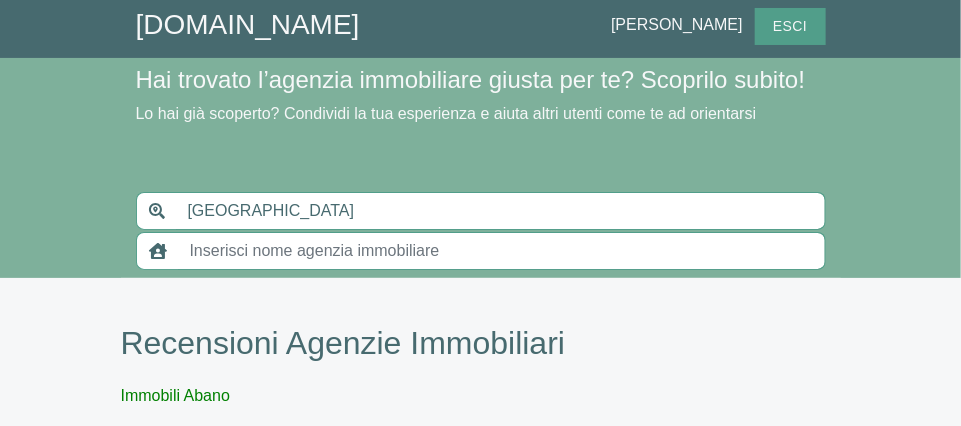 click on "[GEOGRAPHIC_DATA]" at bounding box center [501, 211] 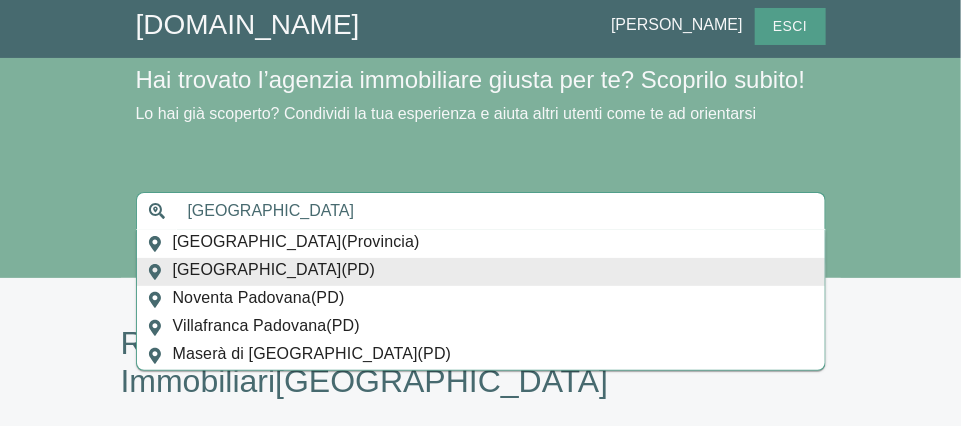 click on "Padova  ( PD )" at bounding box center [481, 272] 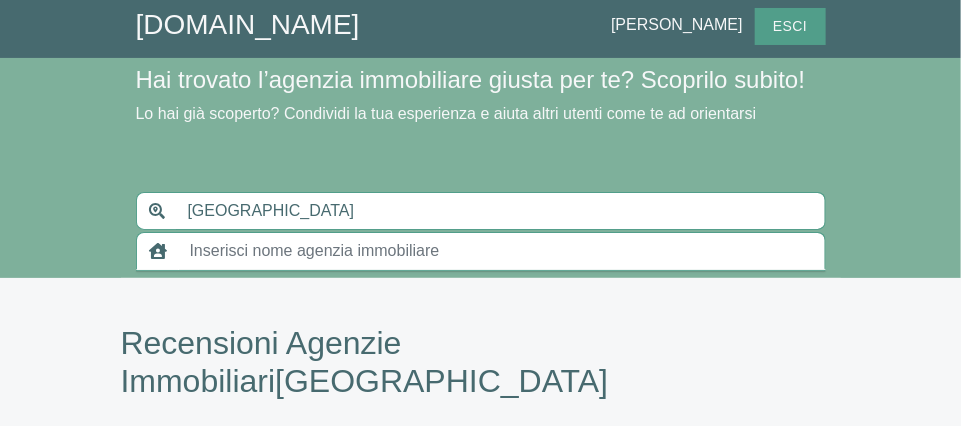 click at bounding box center (502, 251) 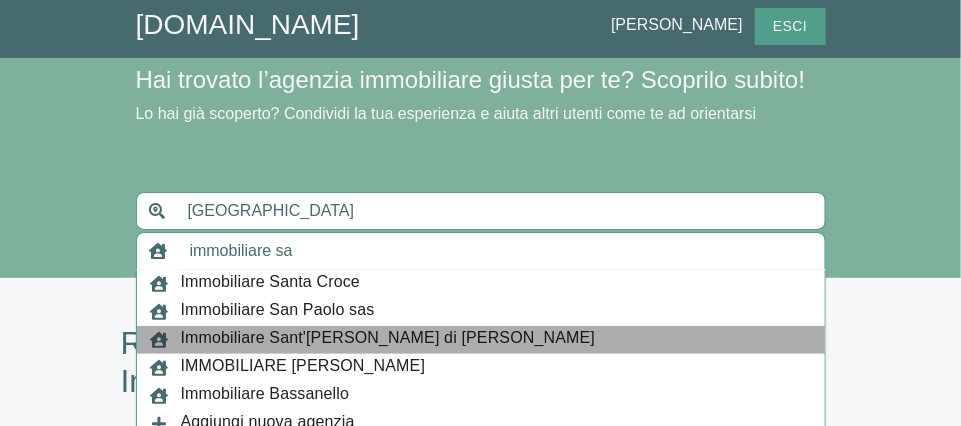 click on "Immobiliare Sant'[PERSON_NAME] di [PERSON_NAME]" at bounding box center [388, 340] 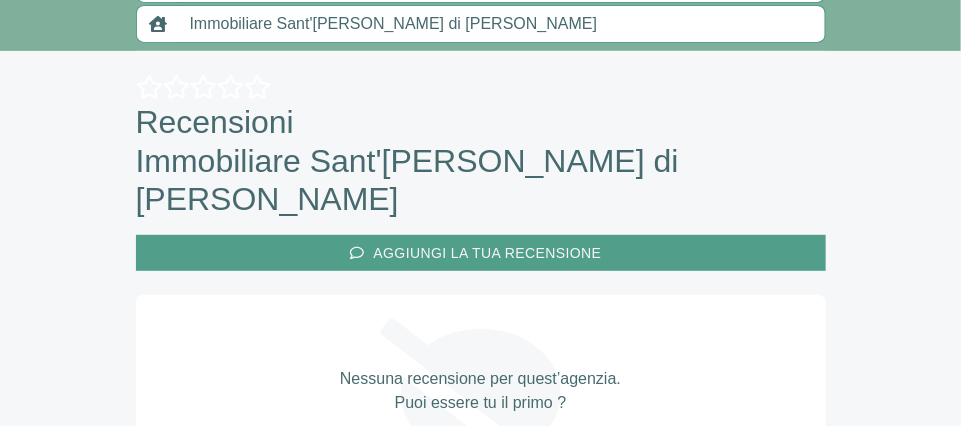 scroll, scrollTop: 252, scrollLeft: 0, axis: vertical 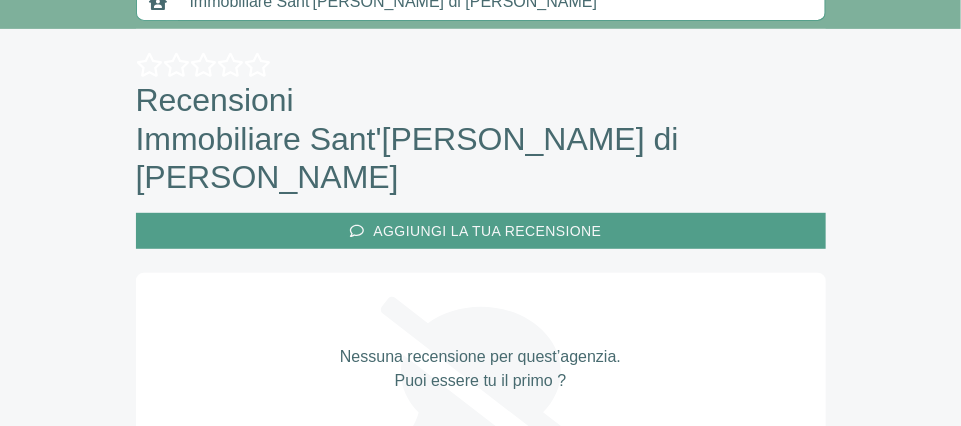 click on "Immobiliare Sant'[PERSON_NAME] di [PERSON_NAME]" at bounding box center (481, 158) 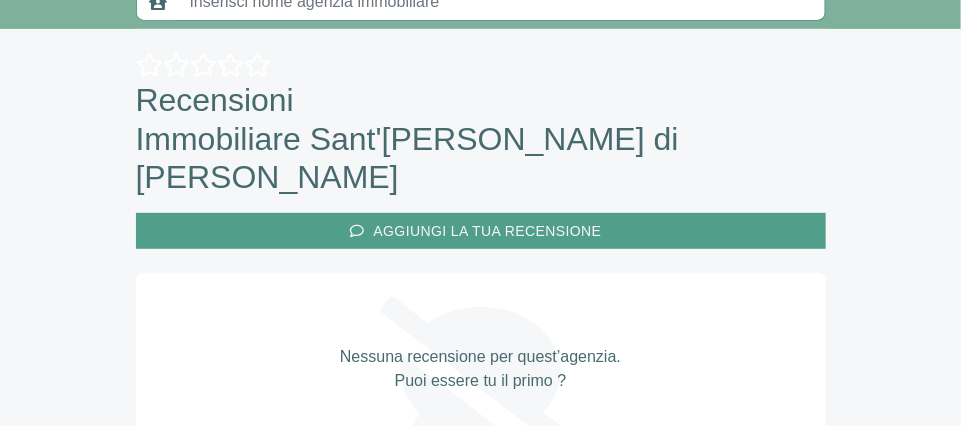 scroll, scrollTop: 0, scrollLeft: 0, axis: both 